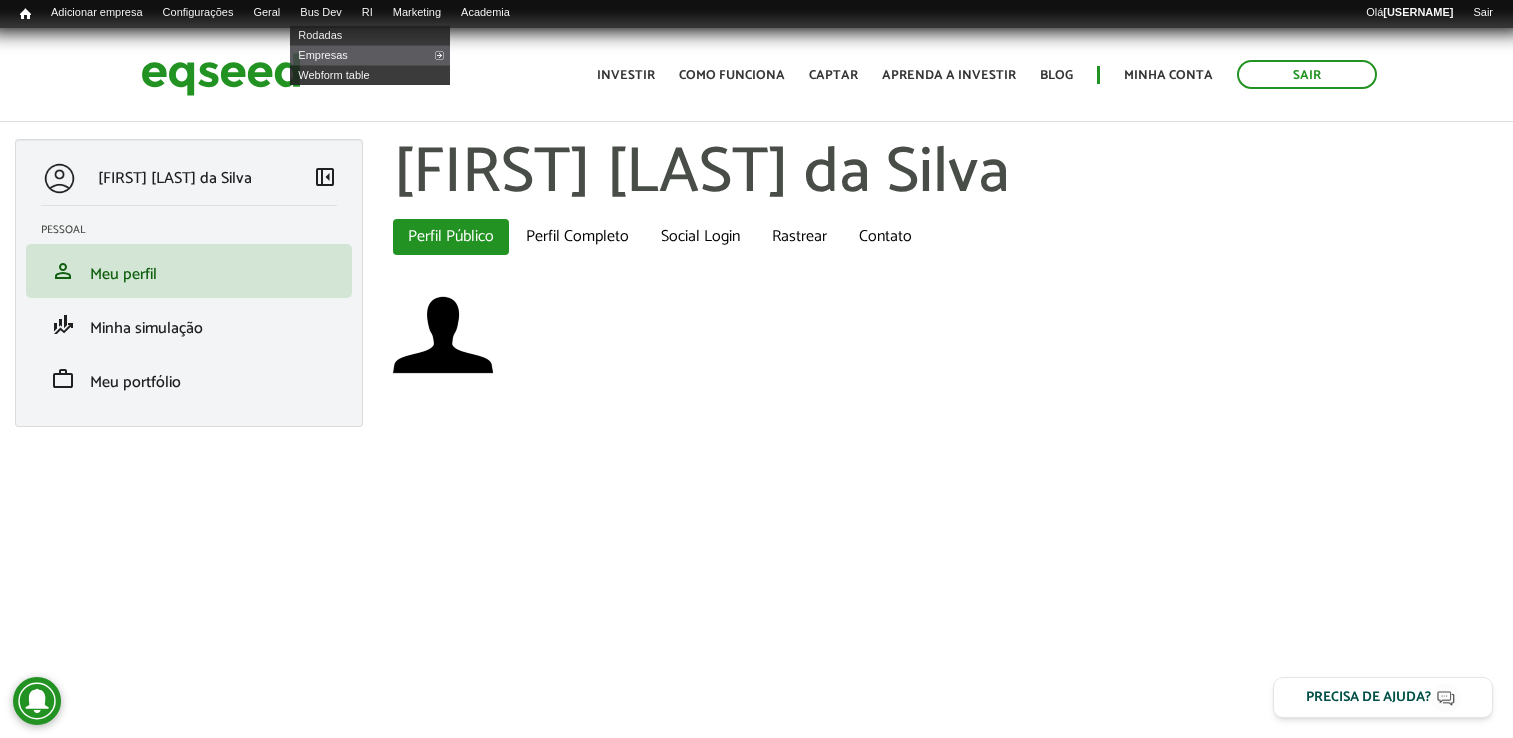 scroll, scrollTop: 0, scrollLeft: 0, axis: both 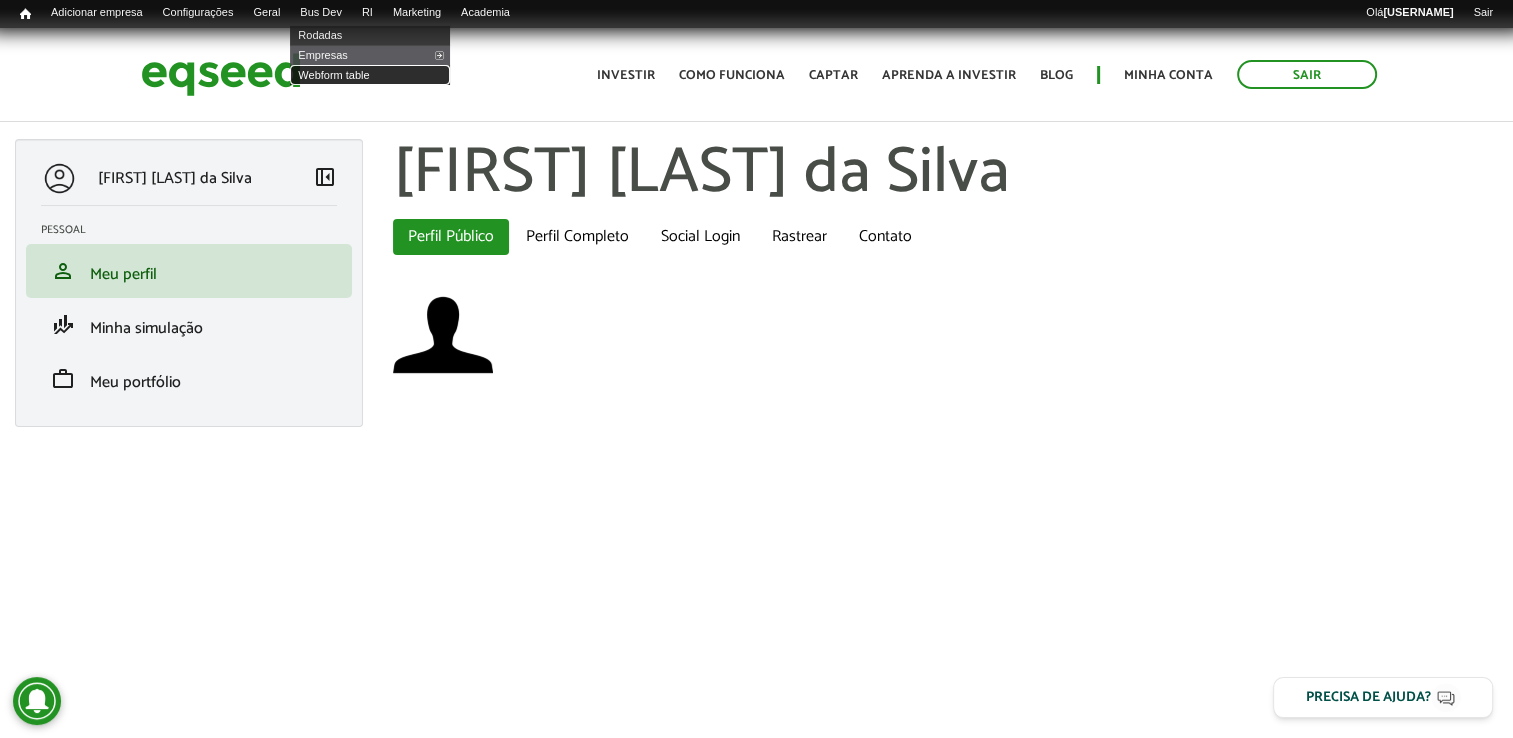 click on "Webform table" at bounding box center (370, 75) 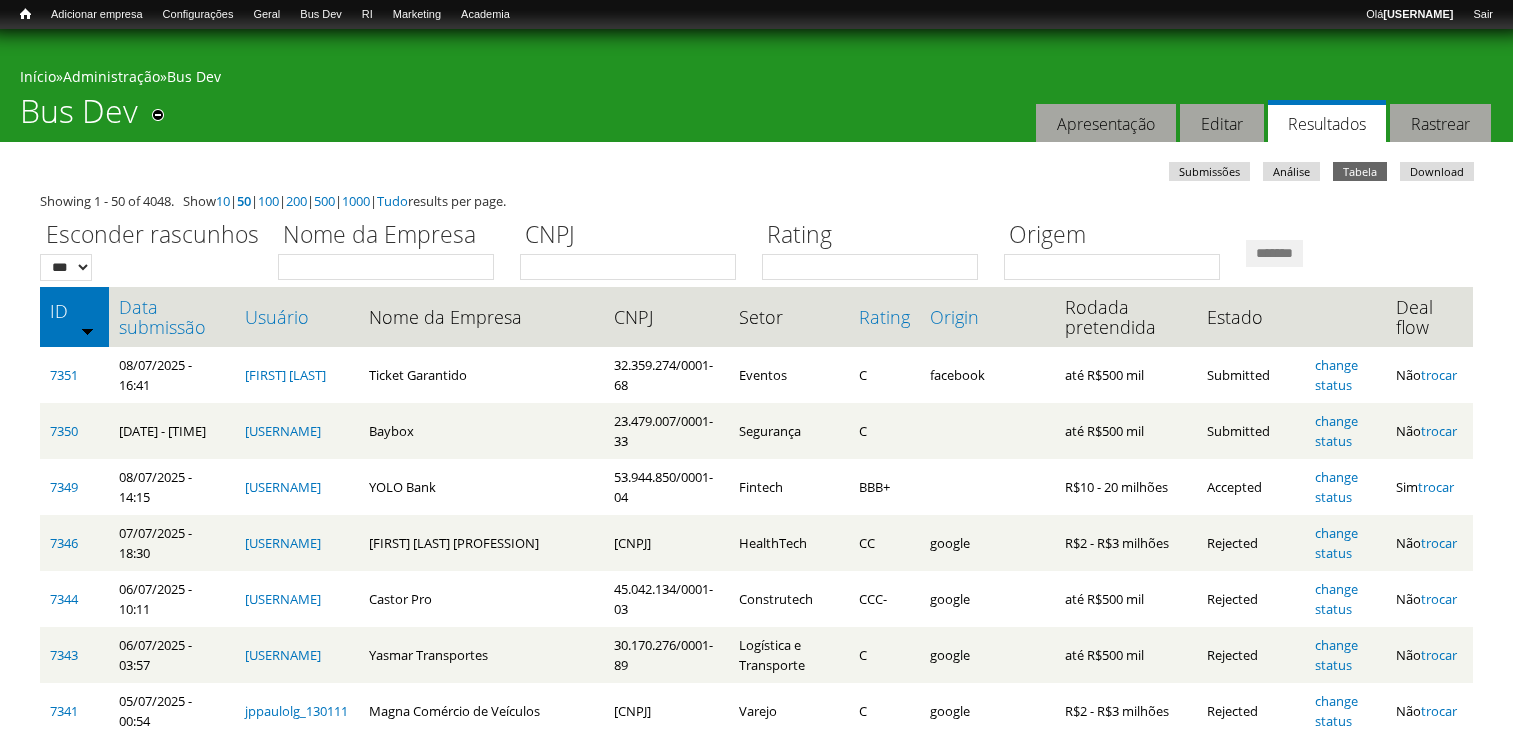 scroll, scrollTop: 0, scrollLeft: 0, axis: both 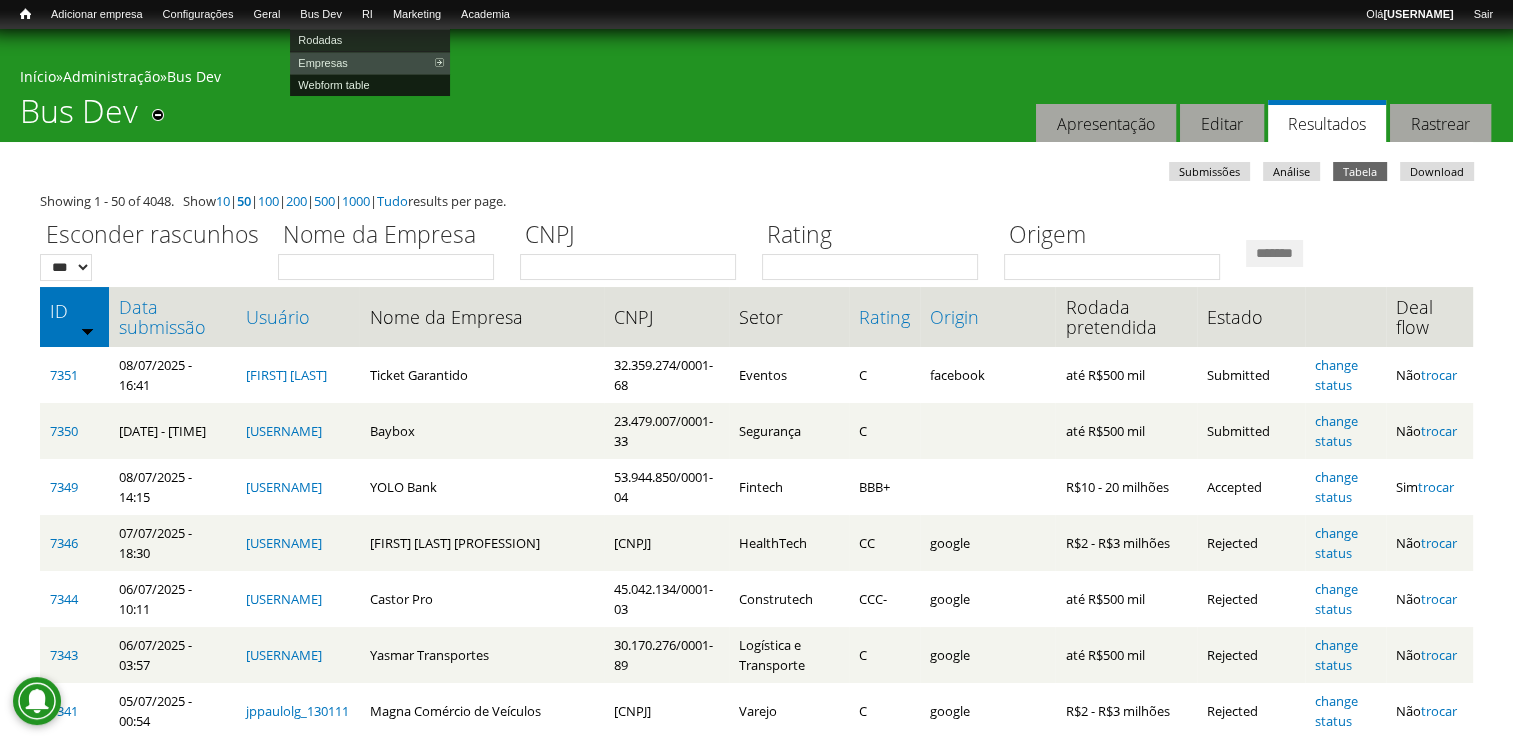 click on "Webform table" at bounding box center [370, 85] 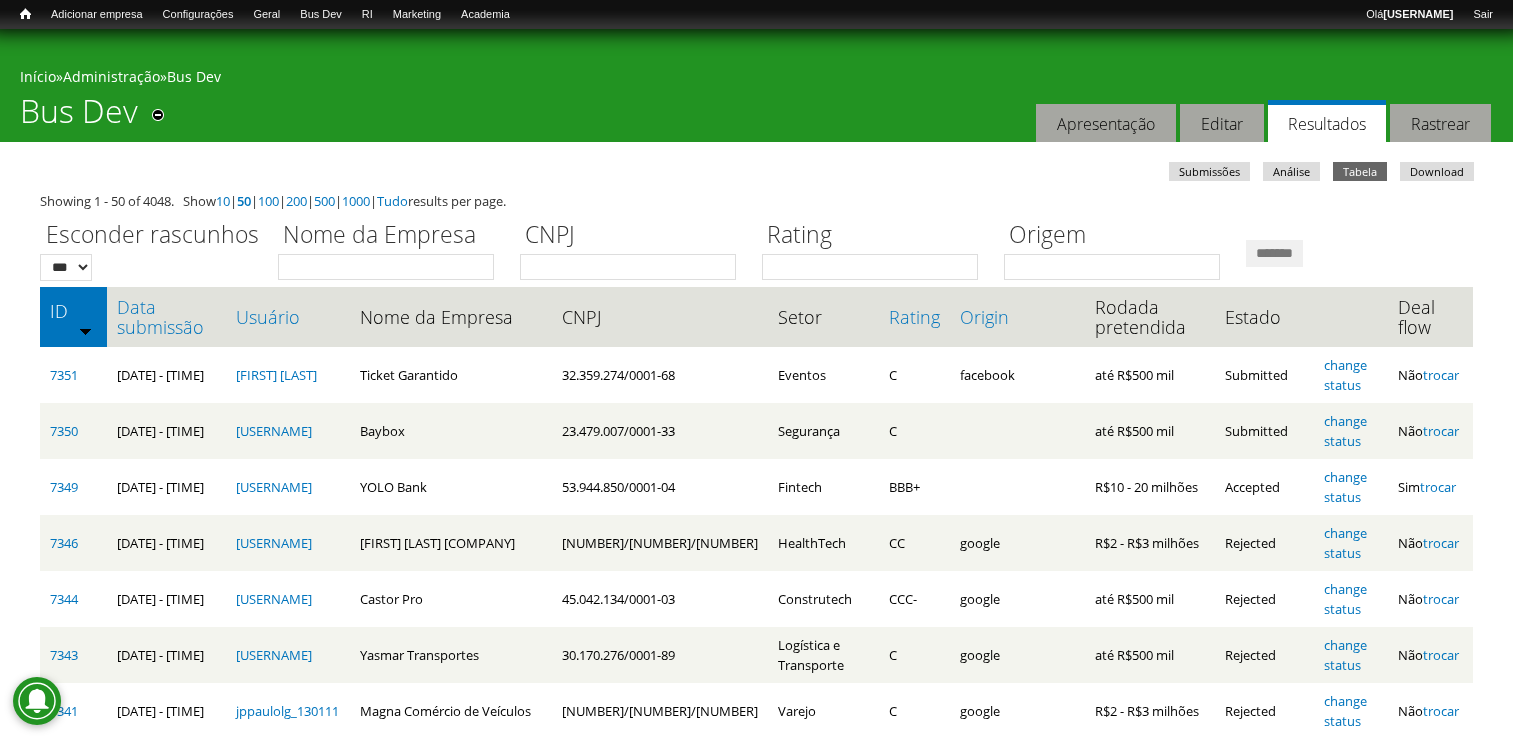 scroll, scrollTop: 0, scrollLeft: 0, axis: both 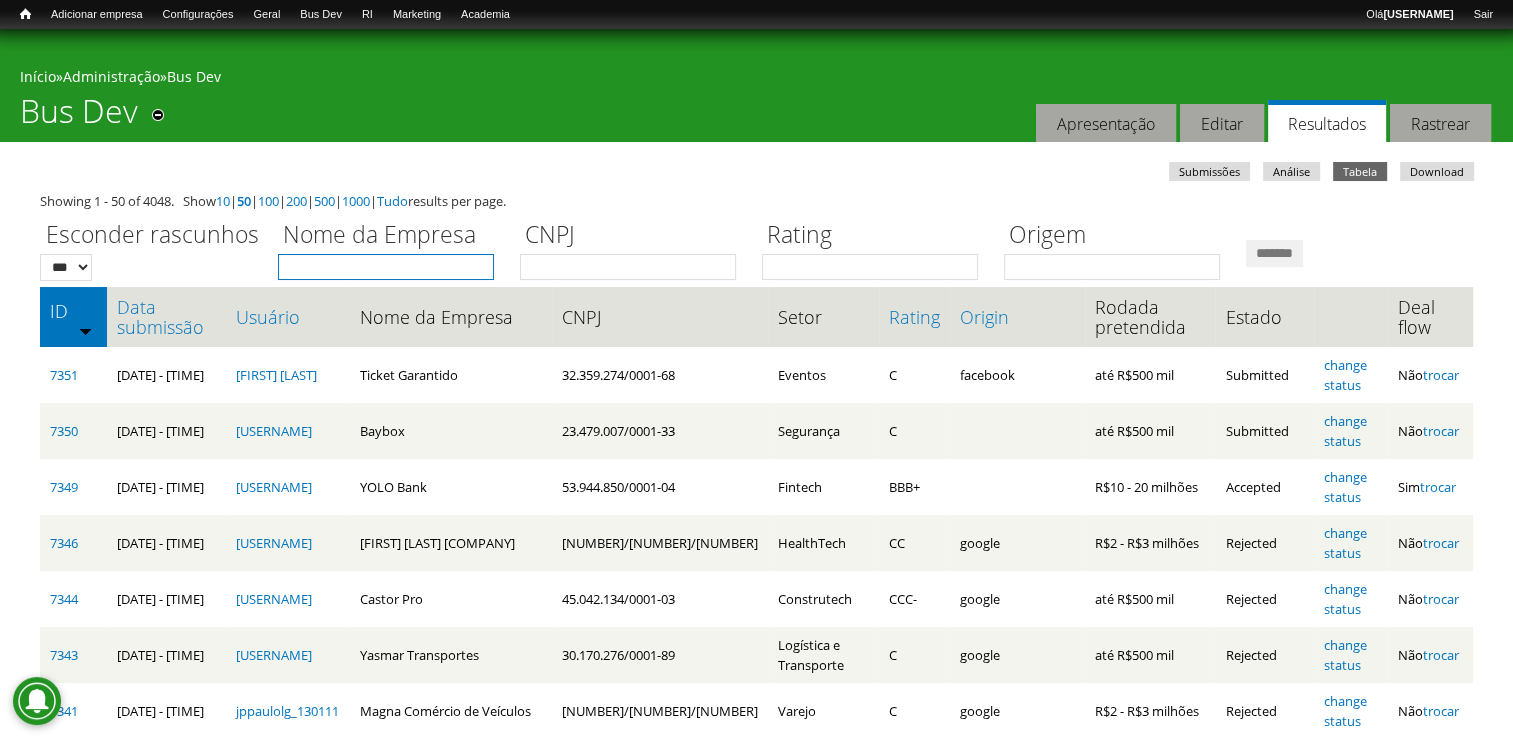 click on "Nome da Empresa" at bounding box center (386, 267) 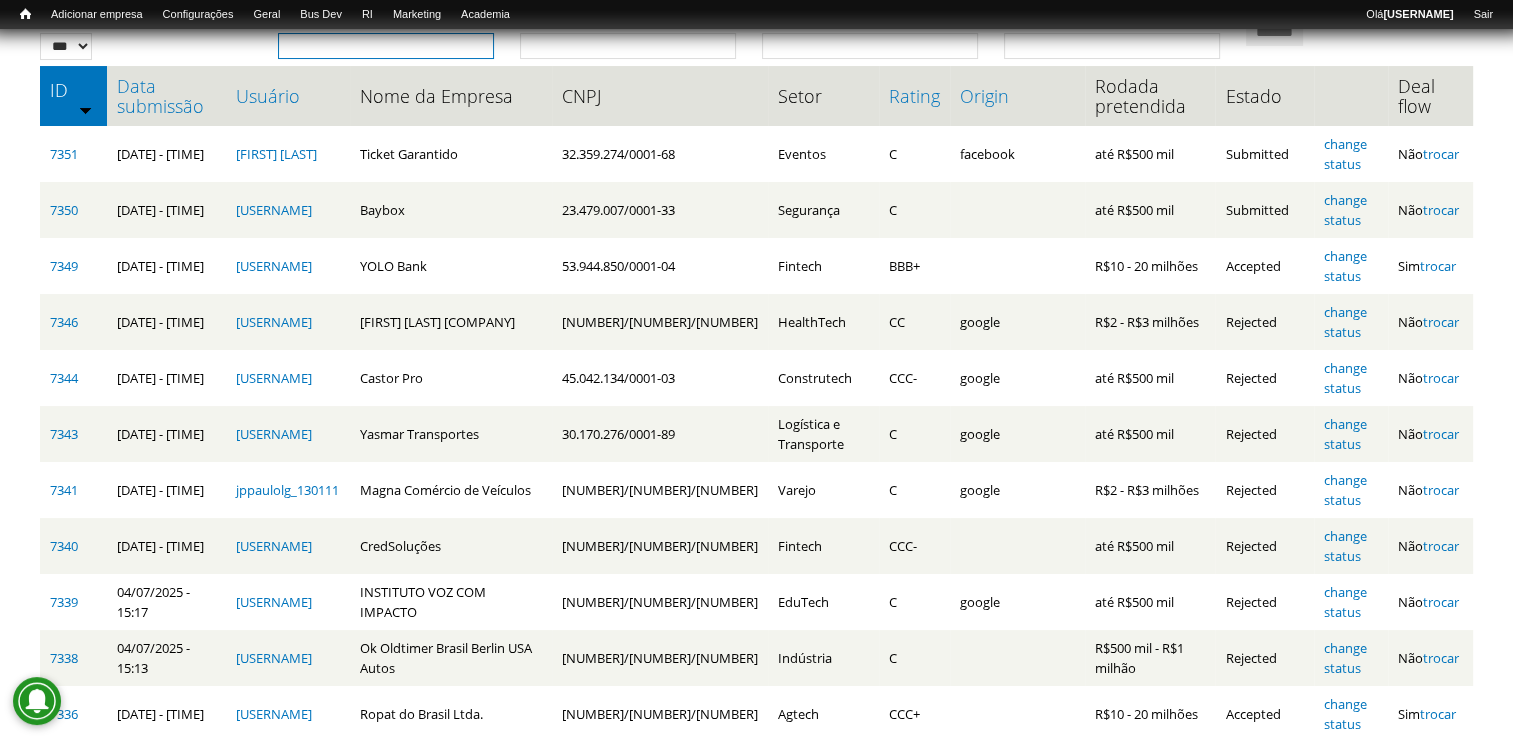 scroll, scrollTop: 0, scrollLeft: 0, axis: both 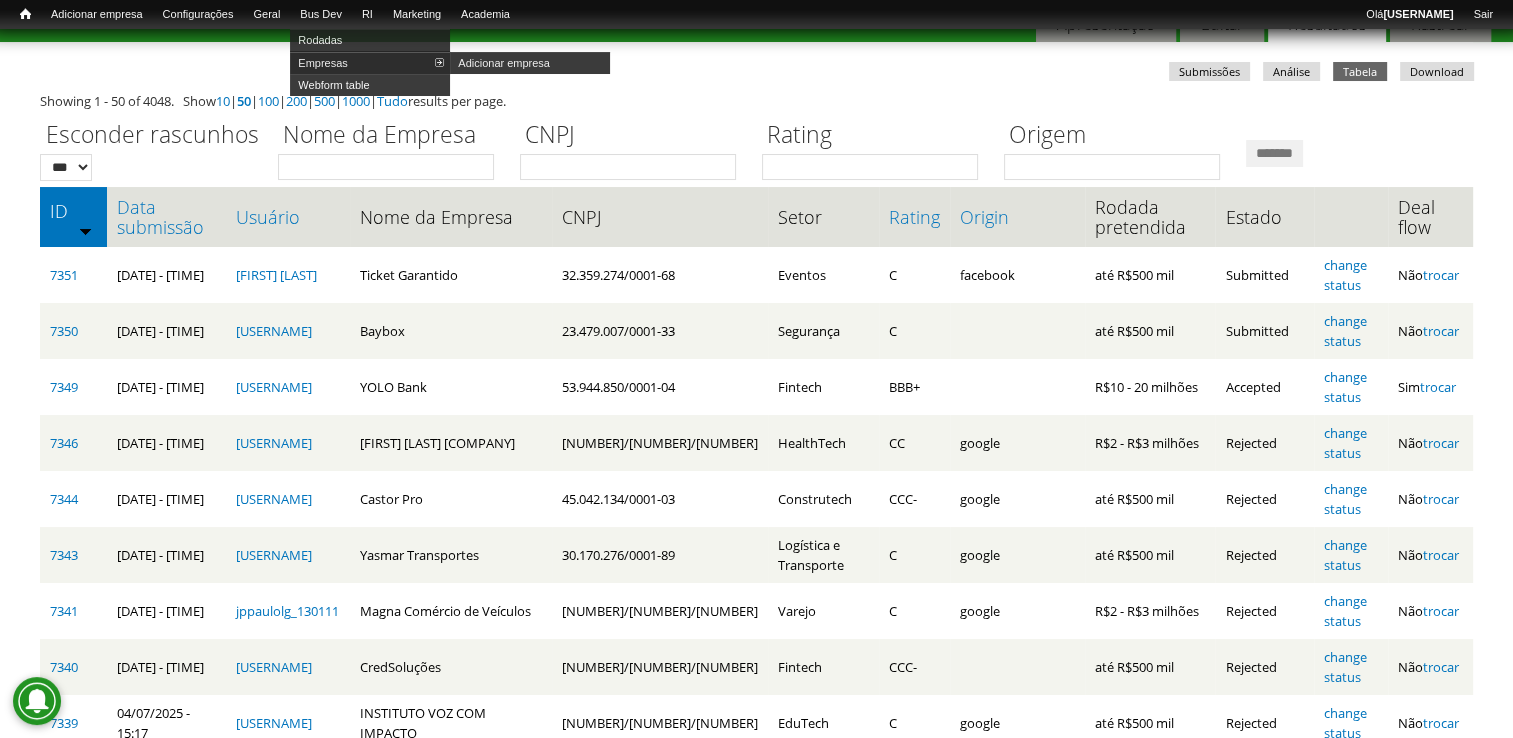 click on "Empresas" at bounding box center [370, 63] 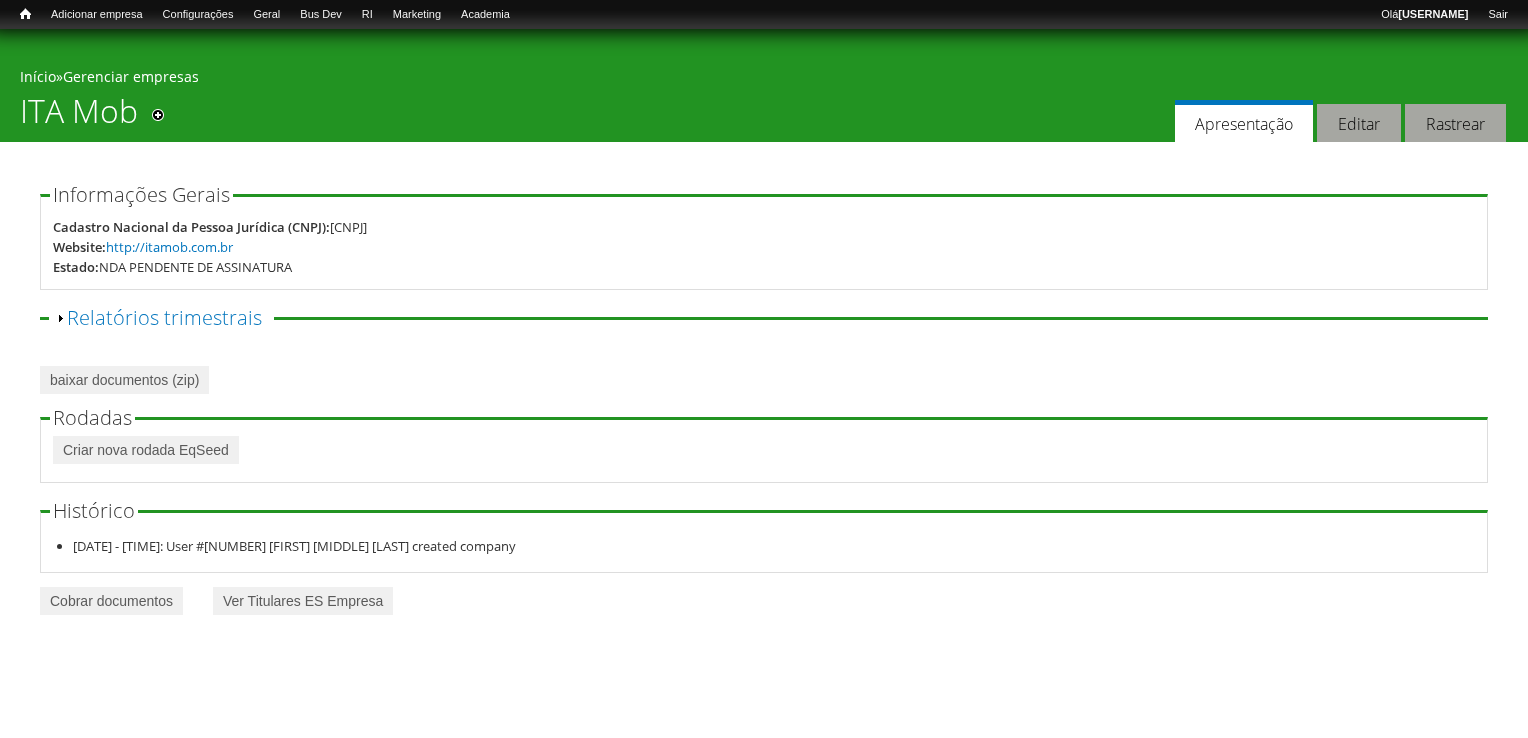scroll, scrollTop: 0, scrollLeft: 0, axis: both 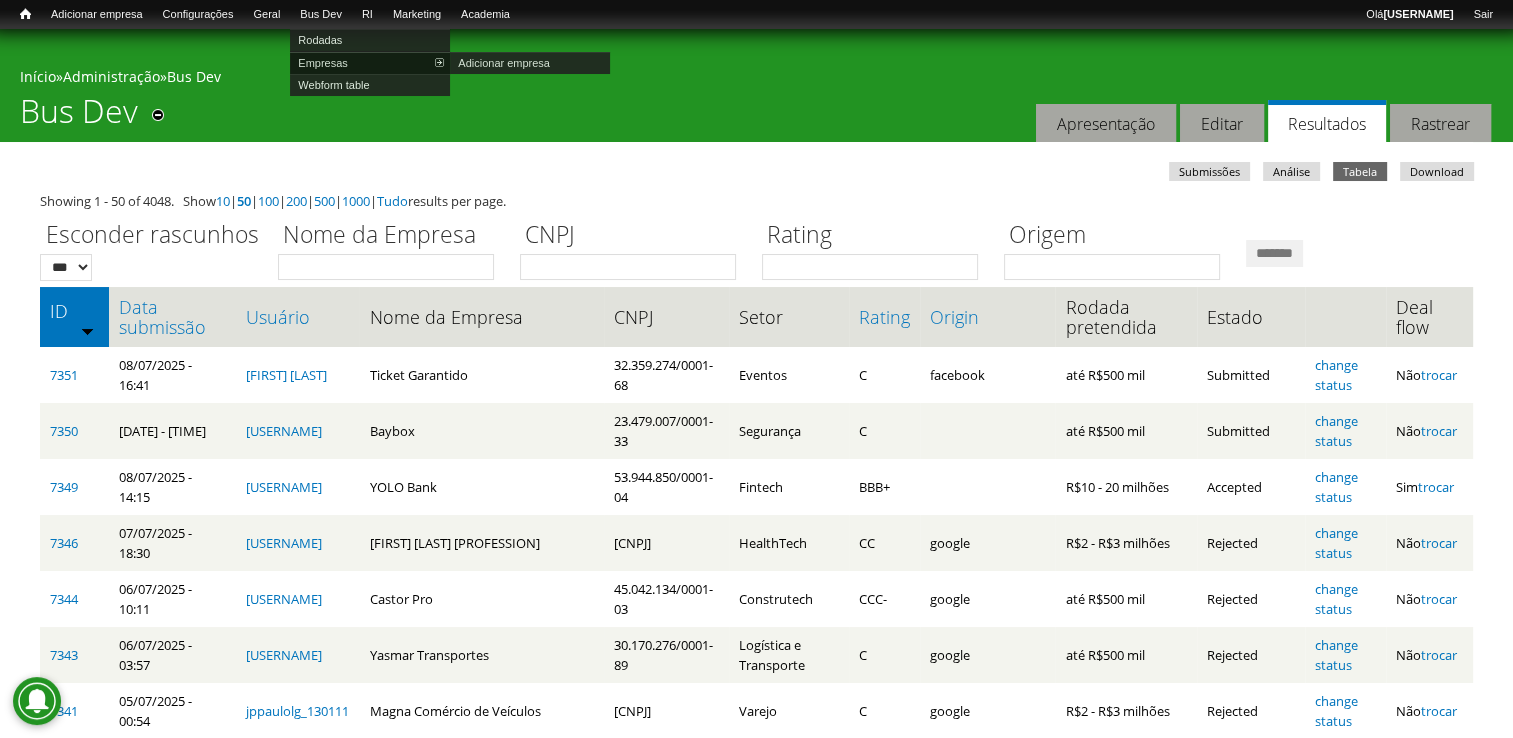 click on "Empresas" at bounding box center [370, 63] 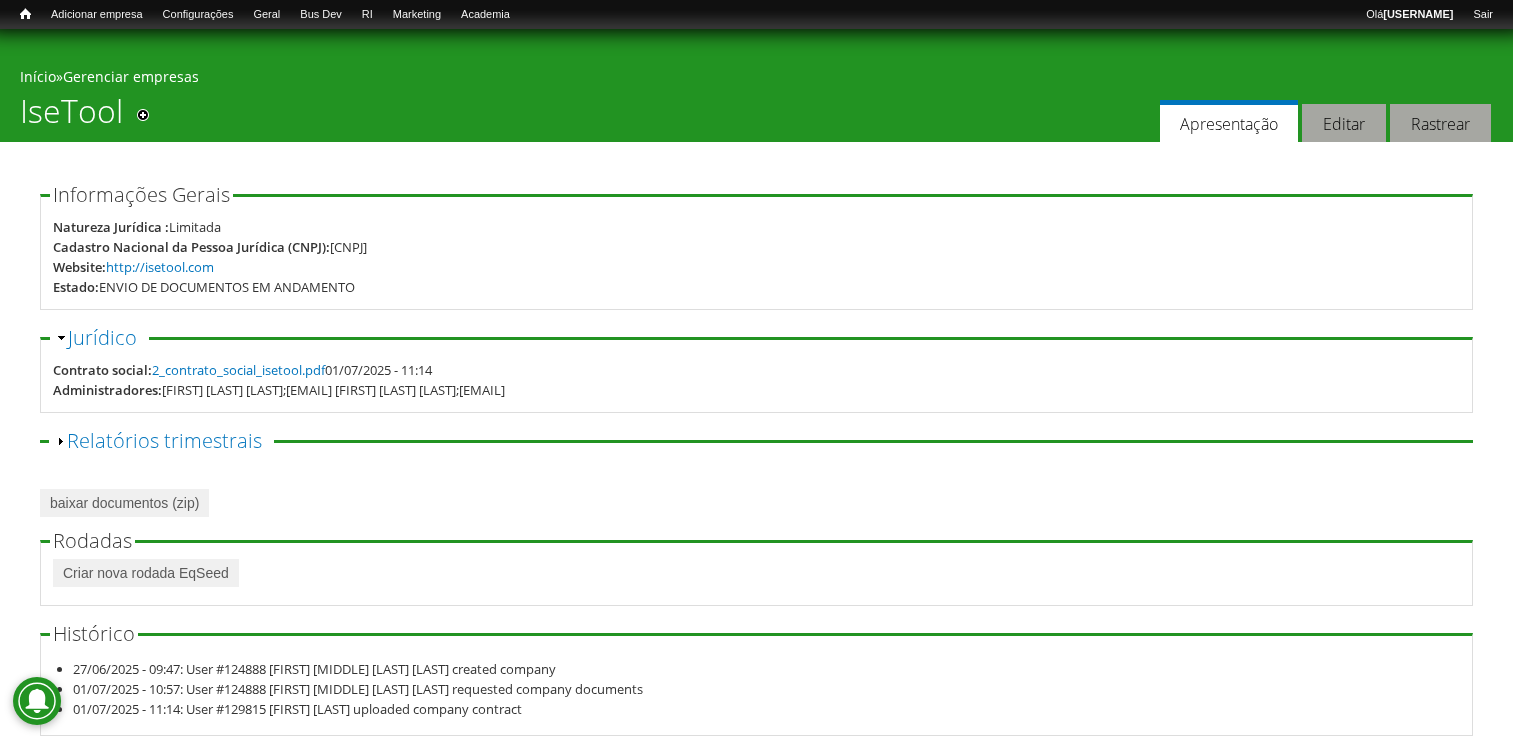 scroll, scrollTop: 0, scrollLeft: 0, axis: both 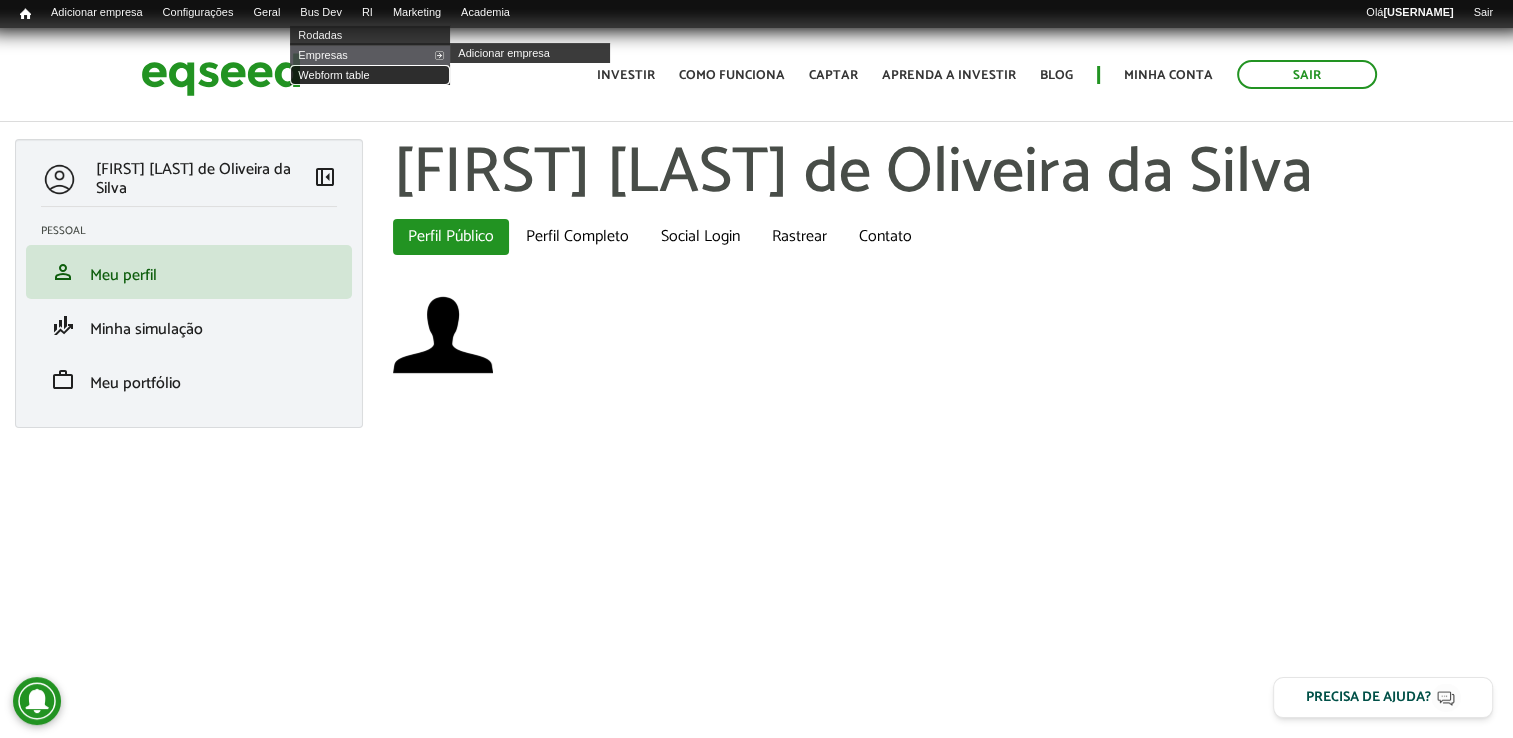 click on "Webform table" at bounding box center [370, 75] 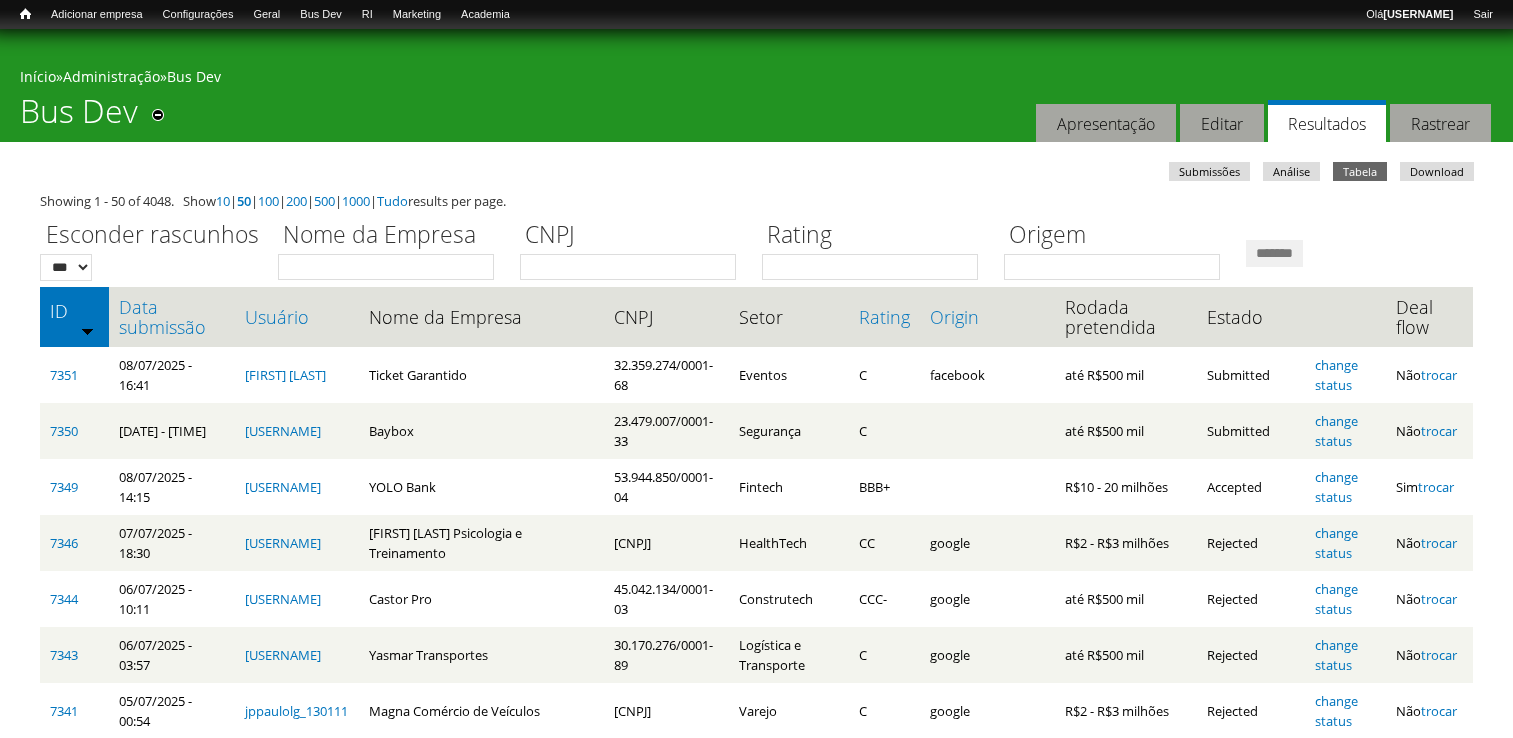 scroll, scrollTop: 0, scrollLeft: 0, axis: both 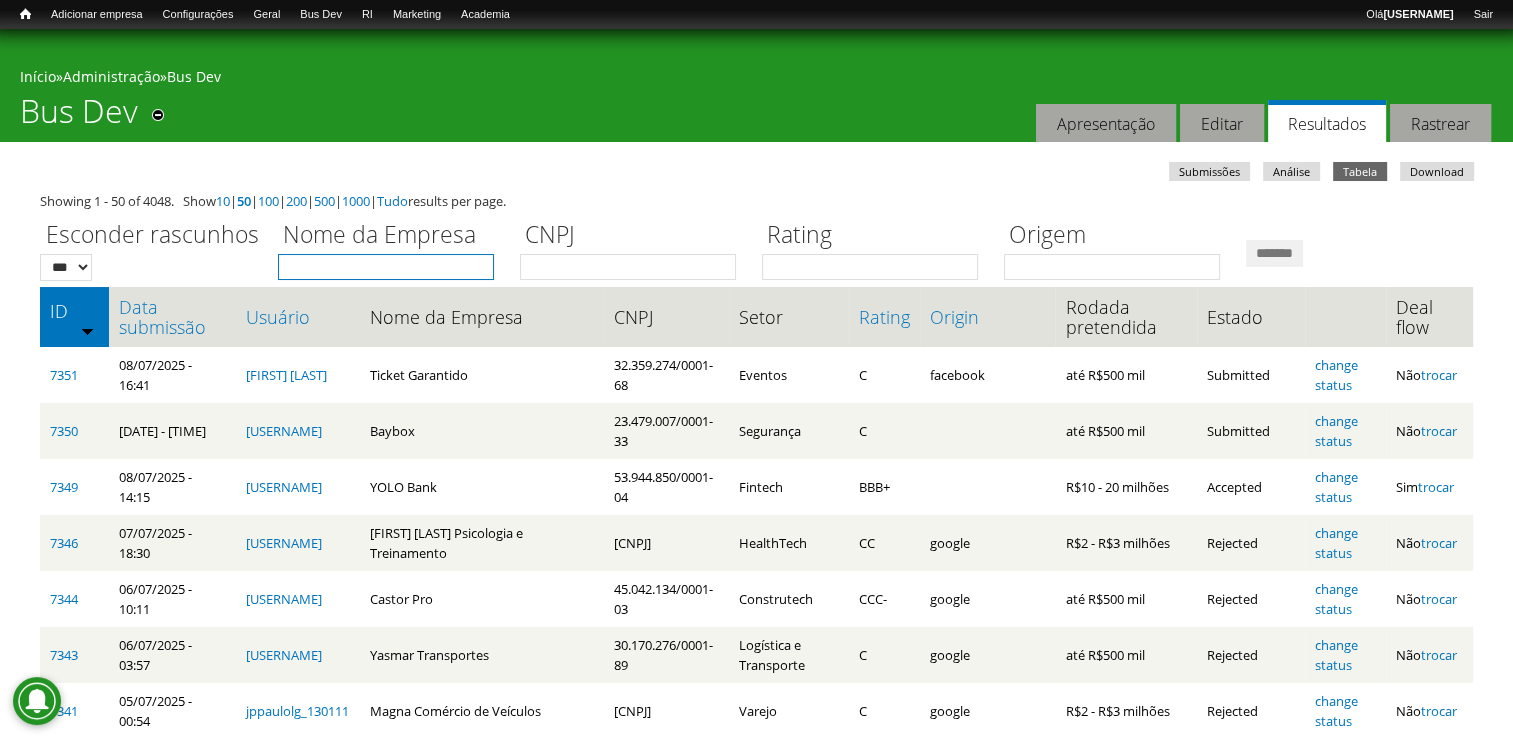 click on "Nome da Empresa" at bounding box center [386, 267] 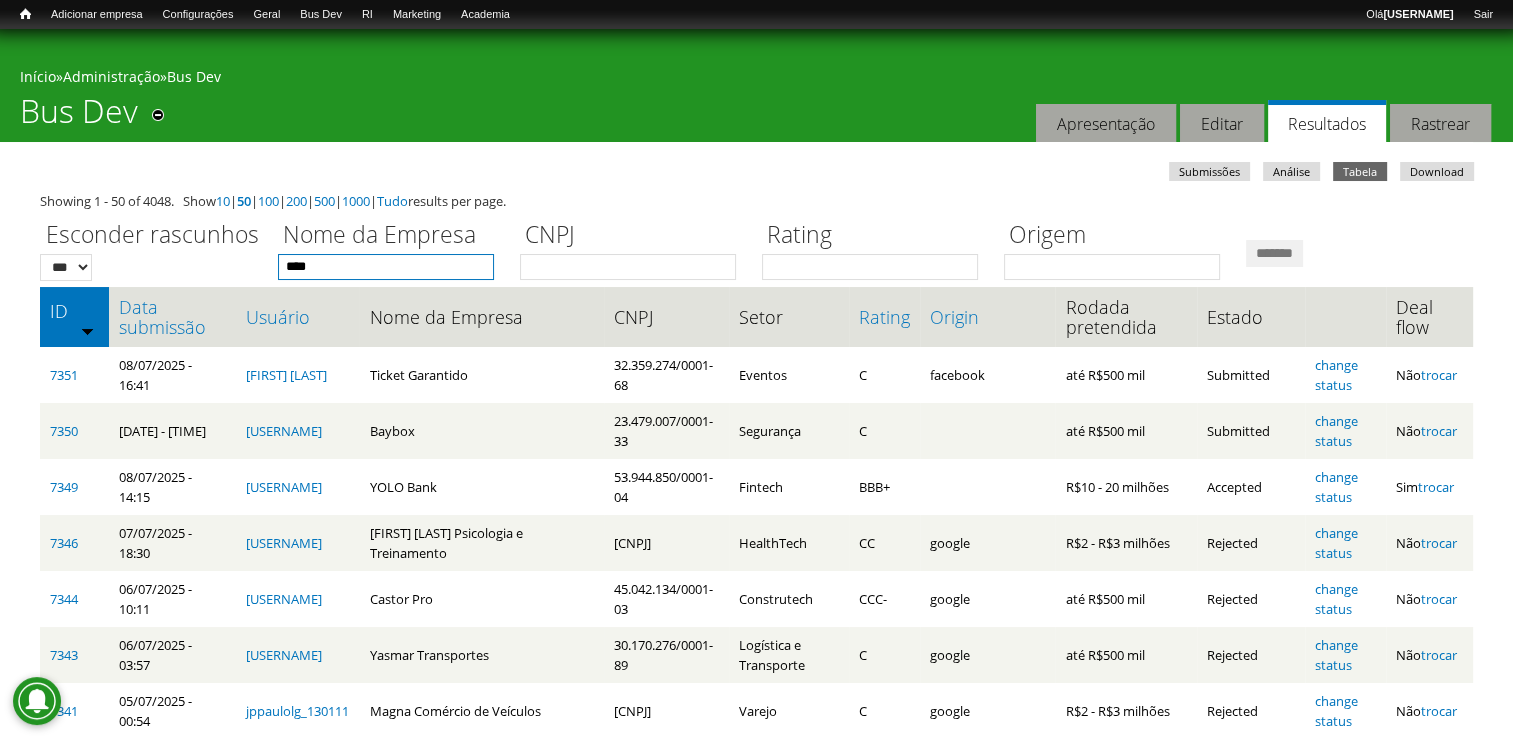 type on "***" 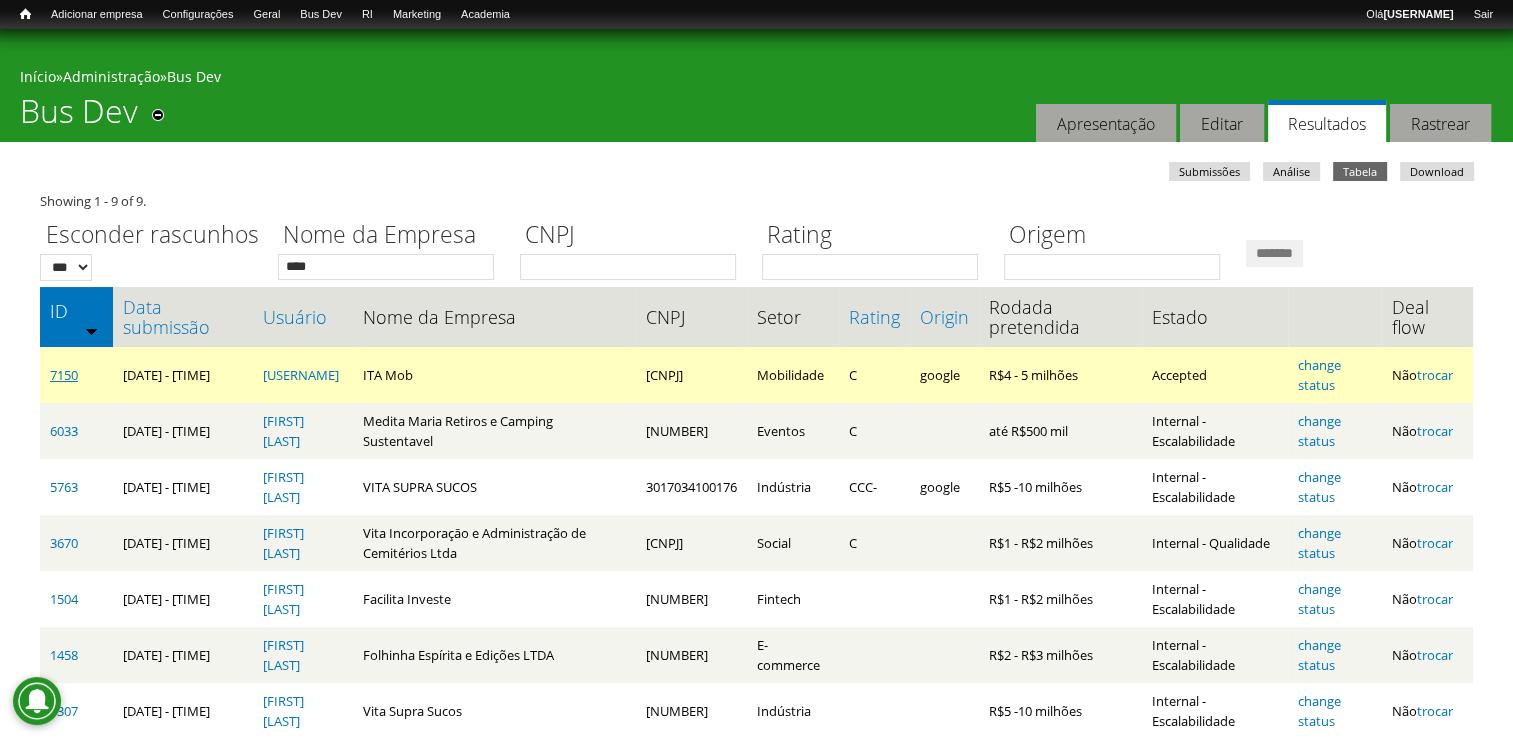 click on "7150" at bounding box center (64, 375) 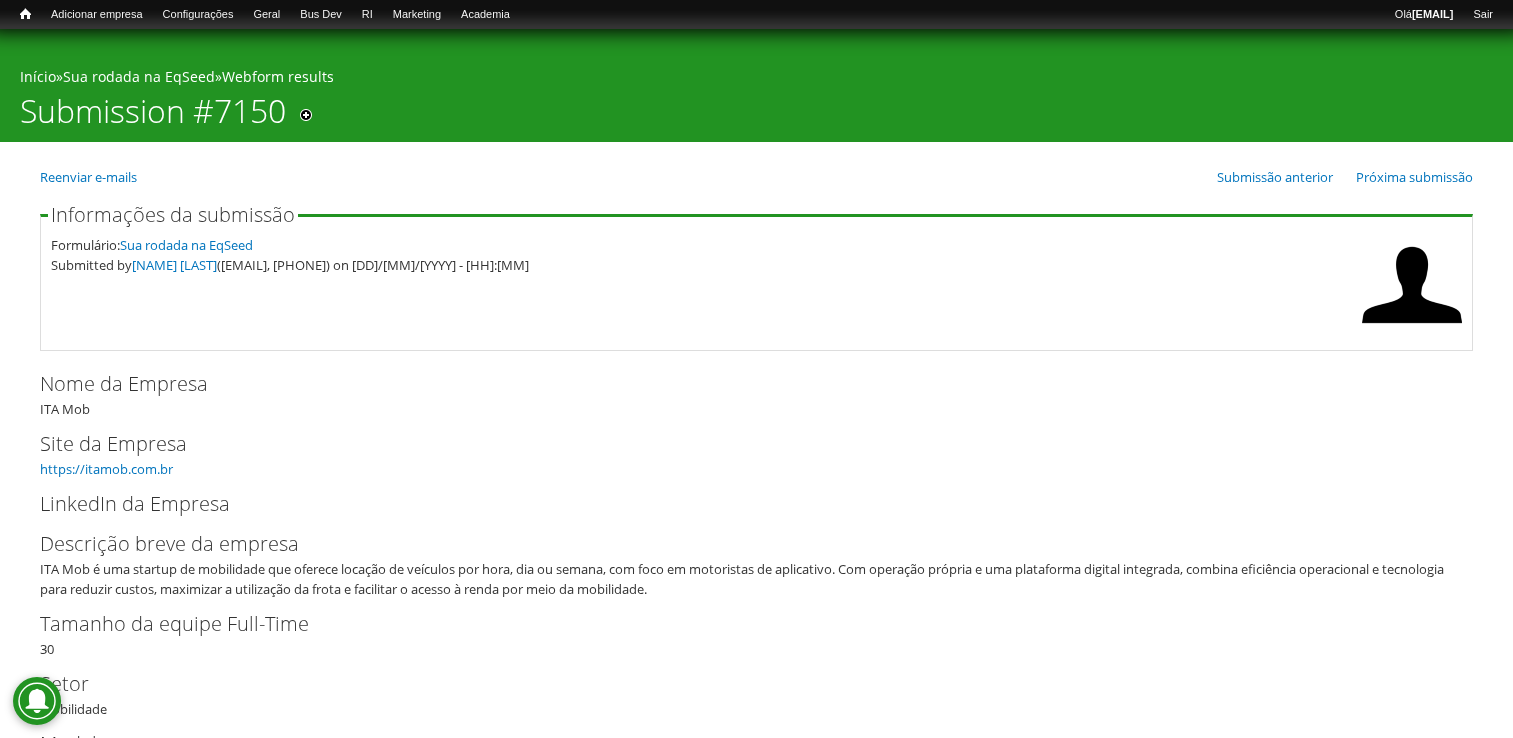 scroll, scrollTop: 0, scrollLeft: 0, axis: both 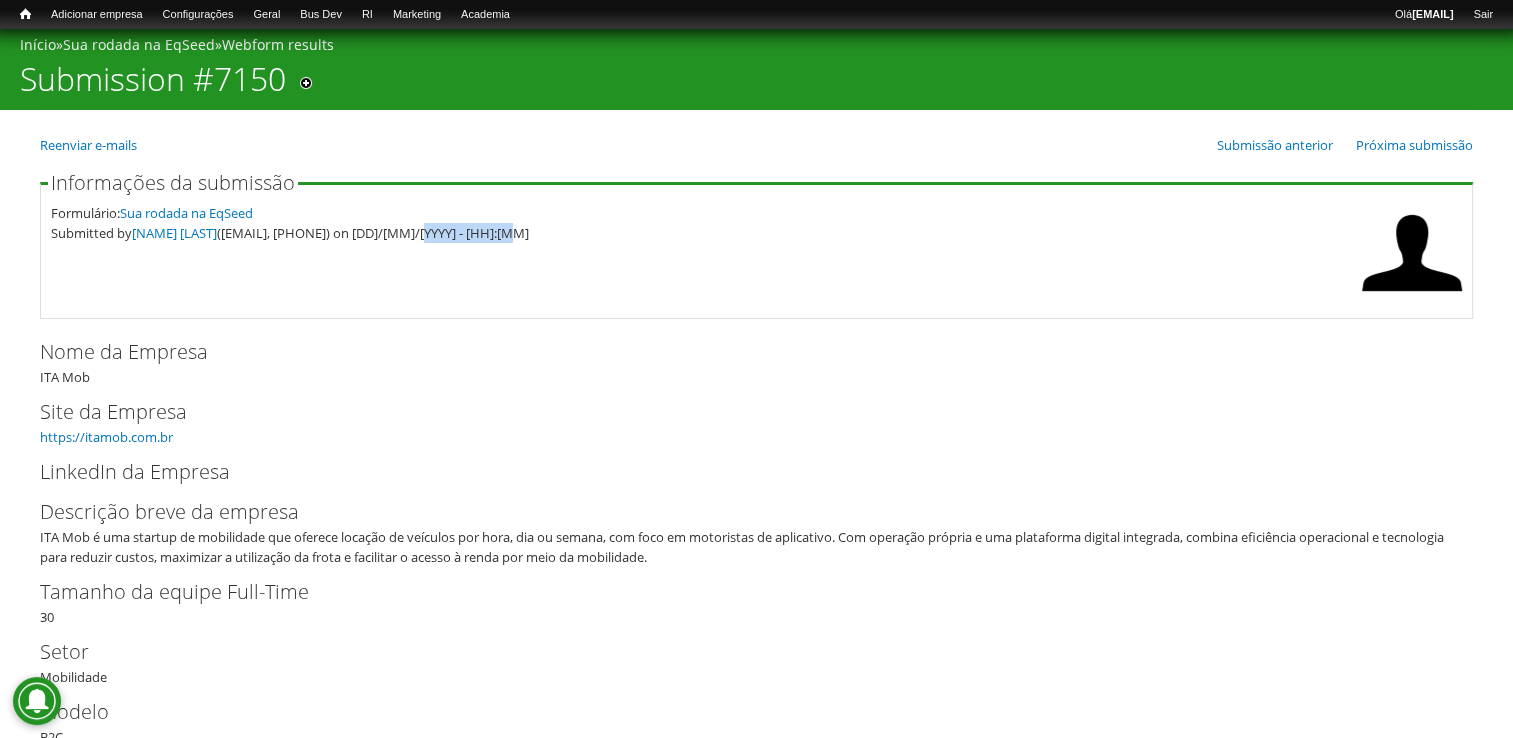drag, startPoint x: 416, startPoint y: 234, endPoint x: 509, endPoint y: 242, distance: 93.34345 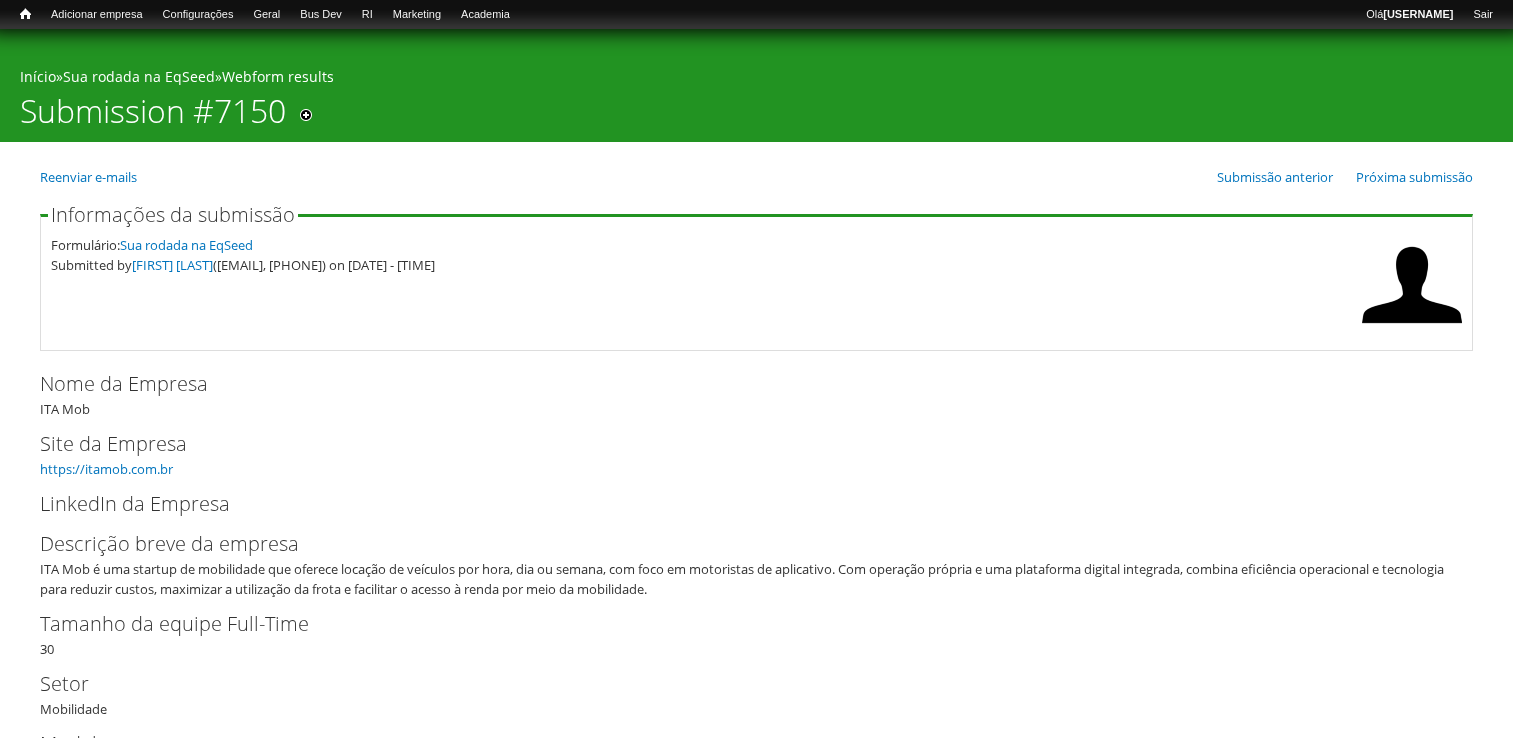 scroll, scrollTop: 0, scrollLeft: 0, axis: both 